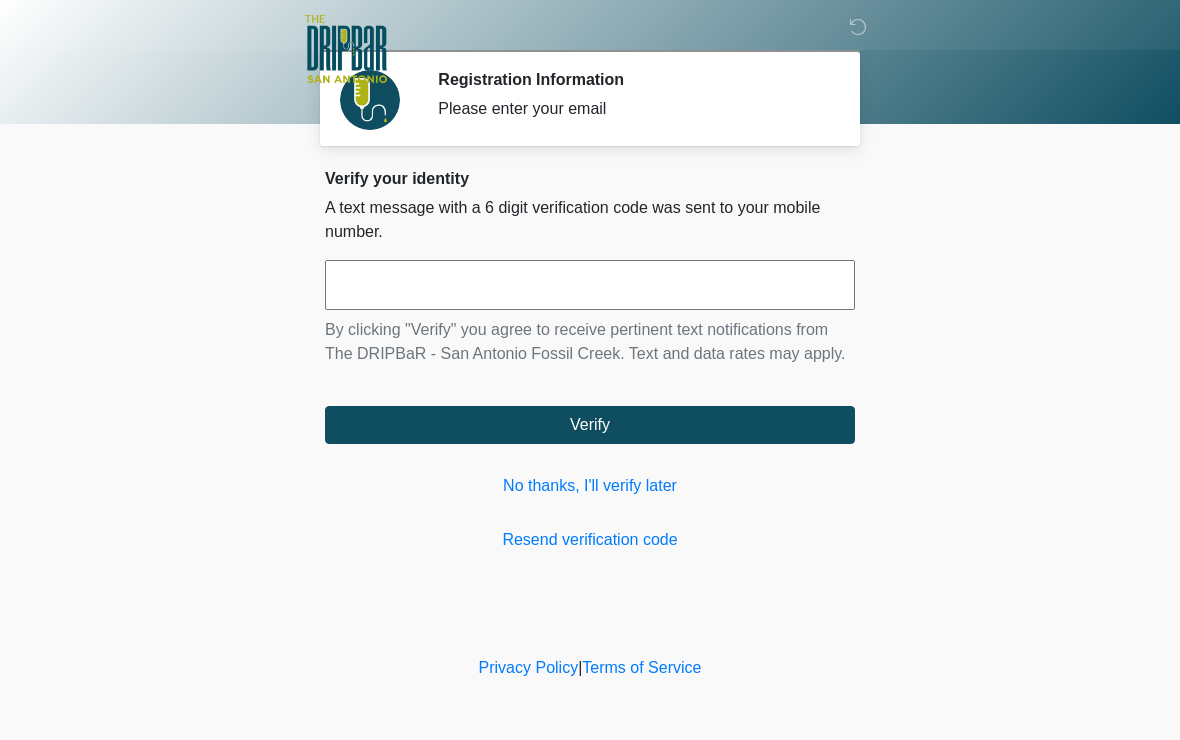 scroll, scrollTop: 1, scrollLeft: 0, axis: vertical 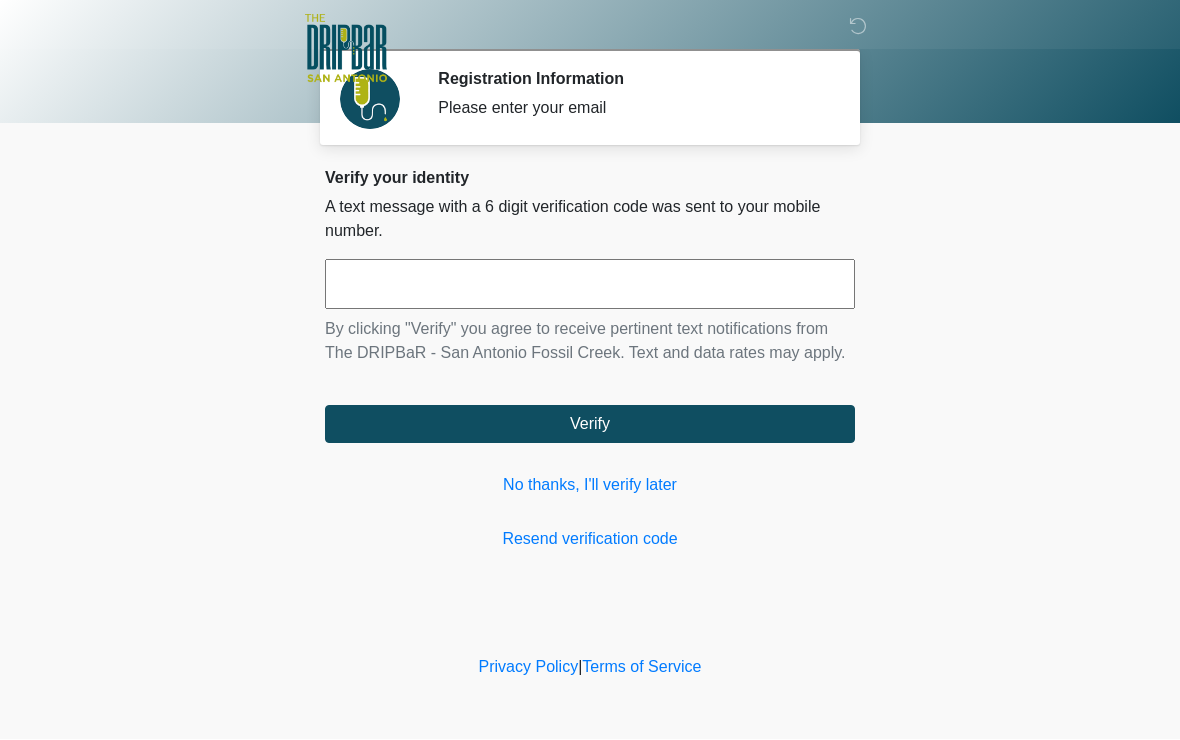 click at bounding box center [590, 285] 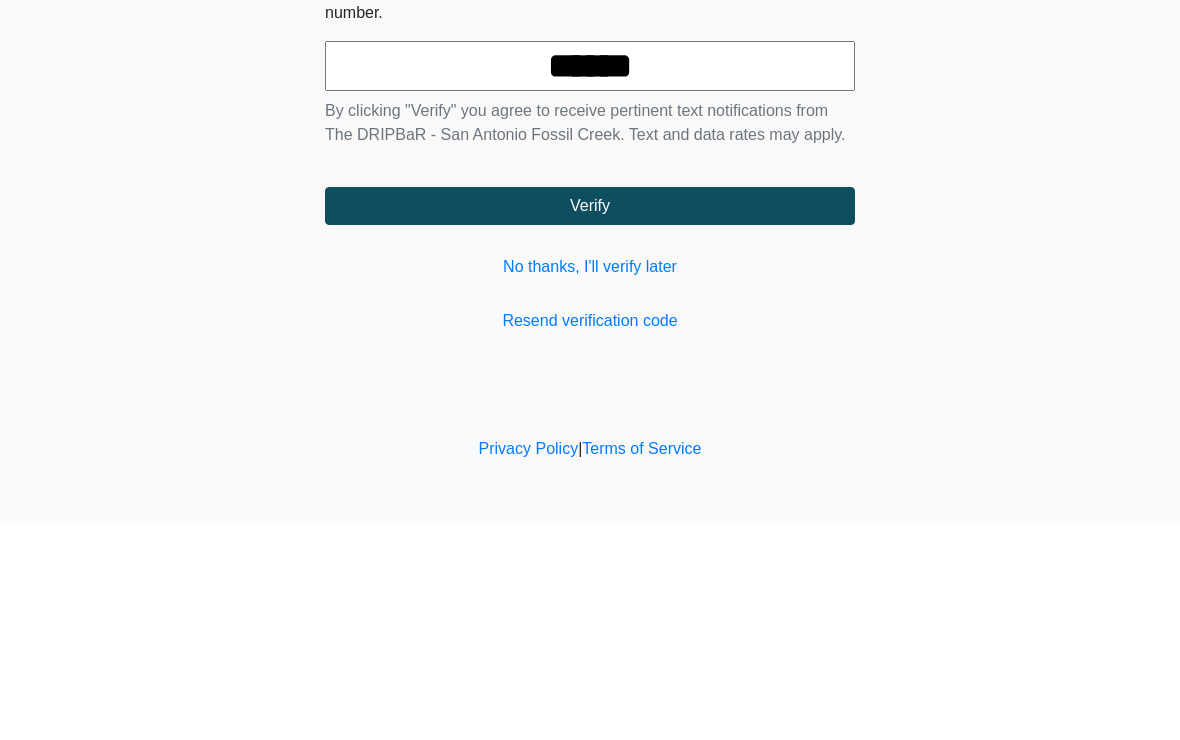 type on "******" 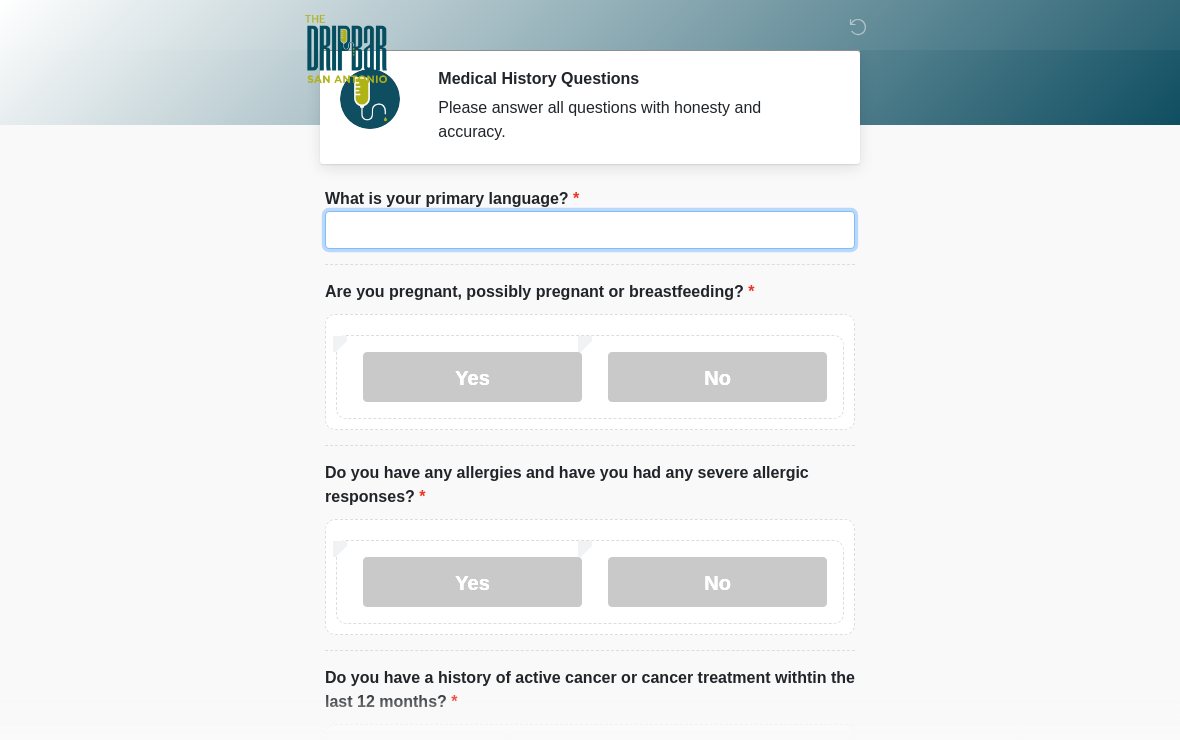click on "What is your primary language?" at bounding box center (590, 230) 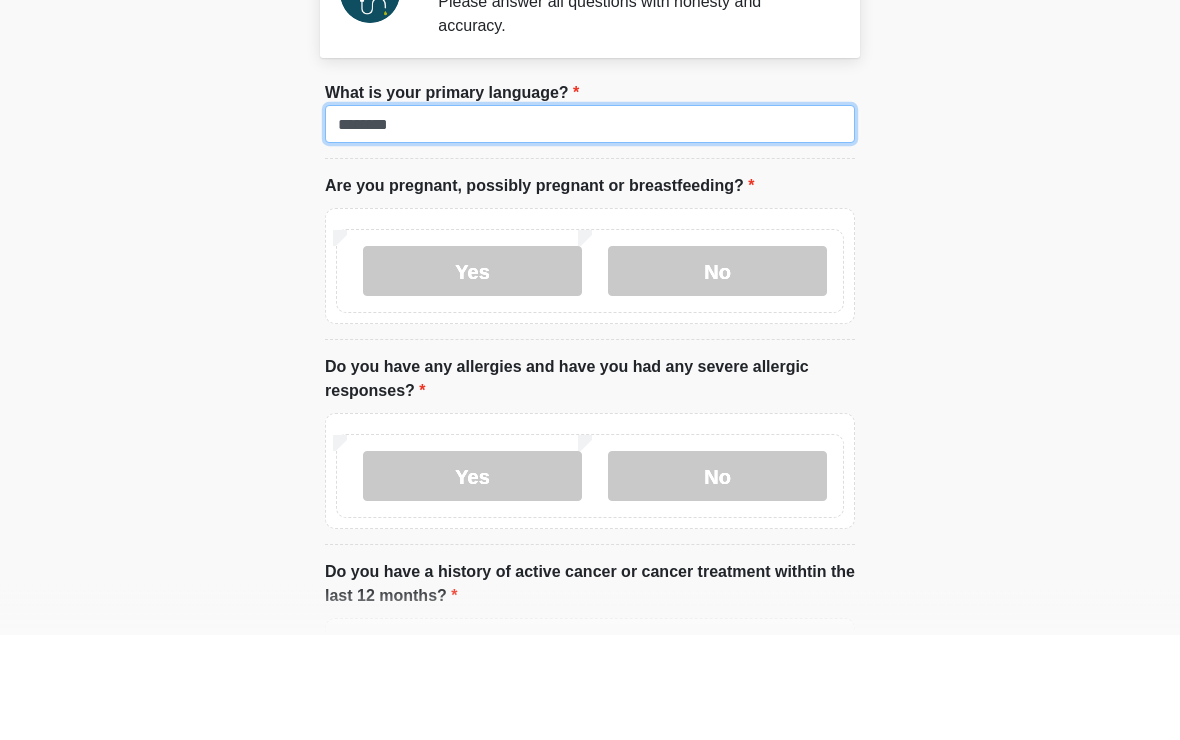 type on "*******" 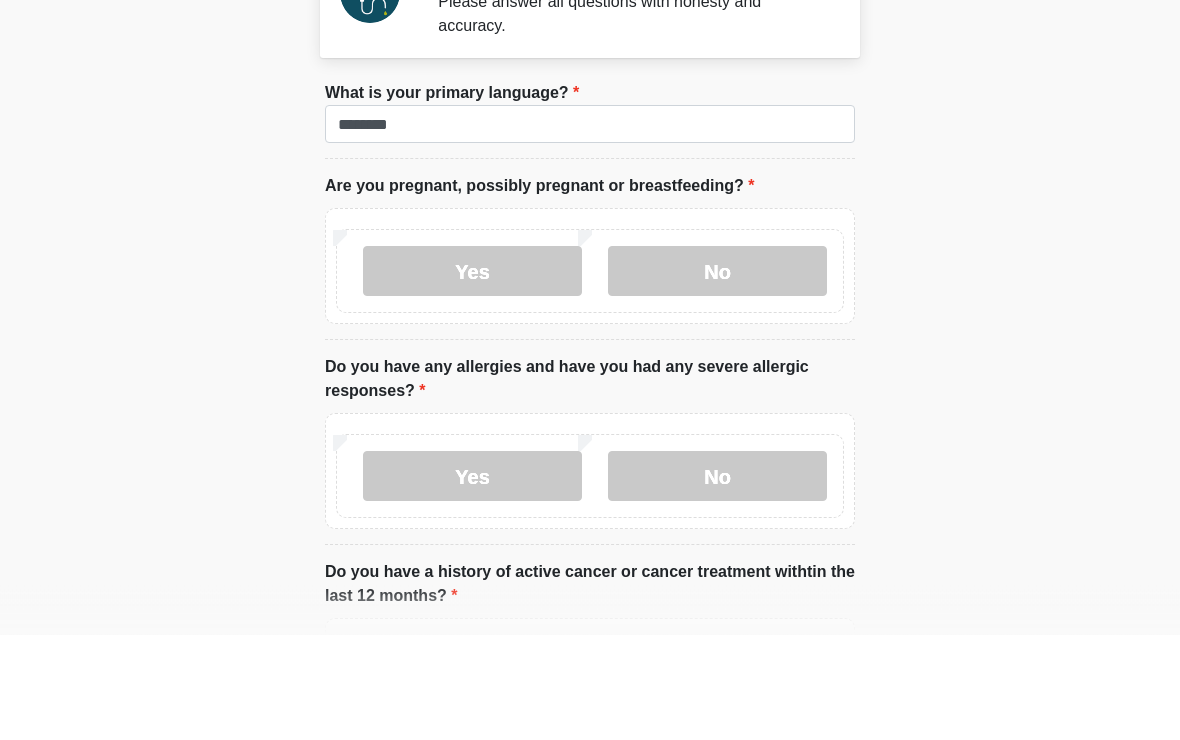 click on "No" at bounding box center (717, 377) 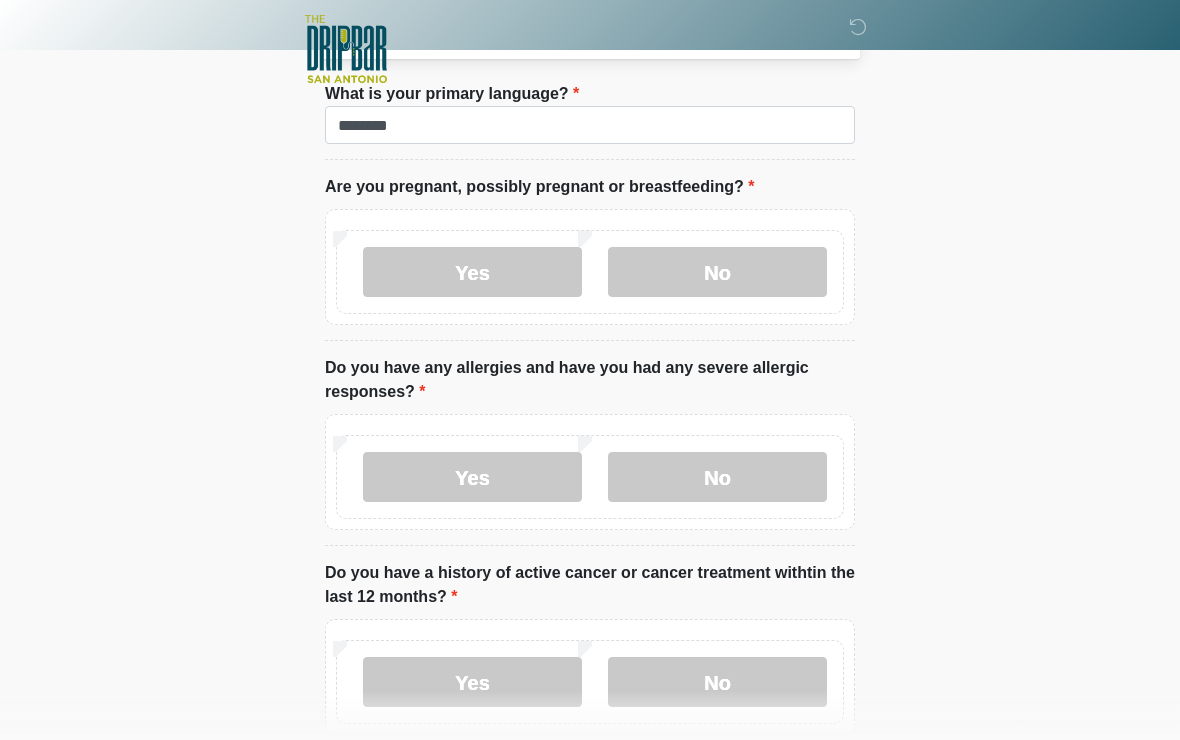 click on "No" at bounding box center [717, 477] 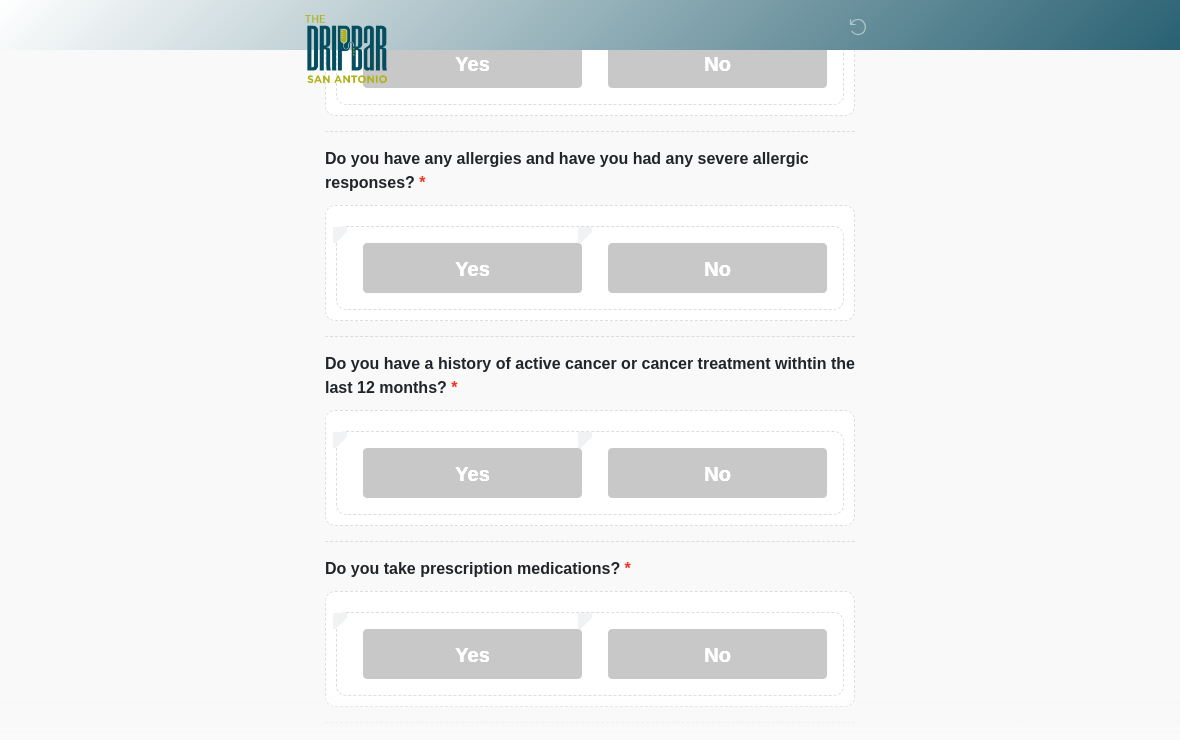 click on "No" at bounding box center (717, 473) 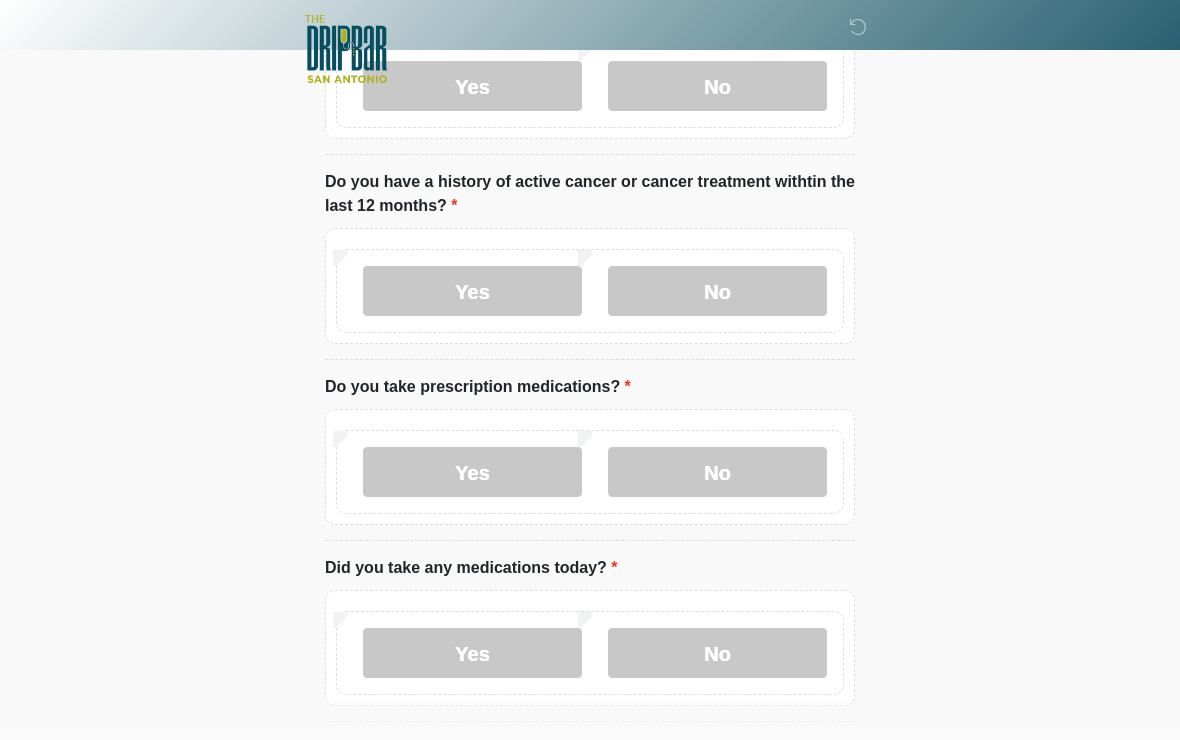 click on "Yes" at bounding box center (472, 472) 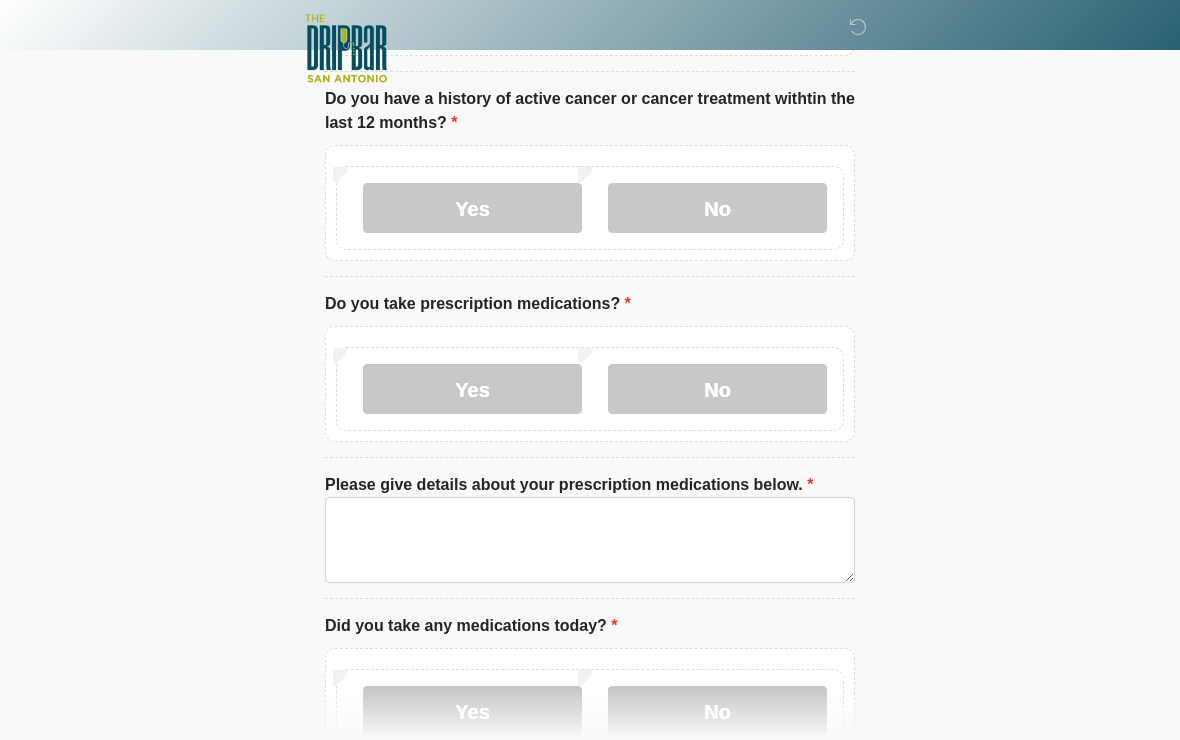 scroll, scrollTop: 628, scrollLeft: 0, axis: vertical 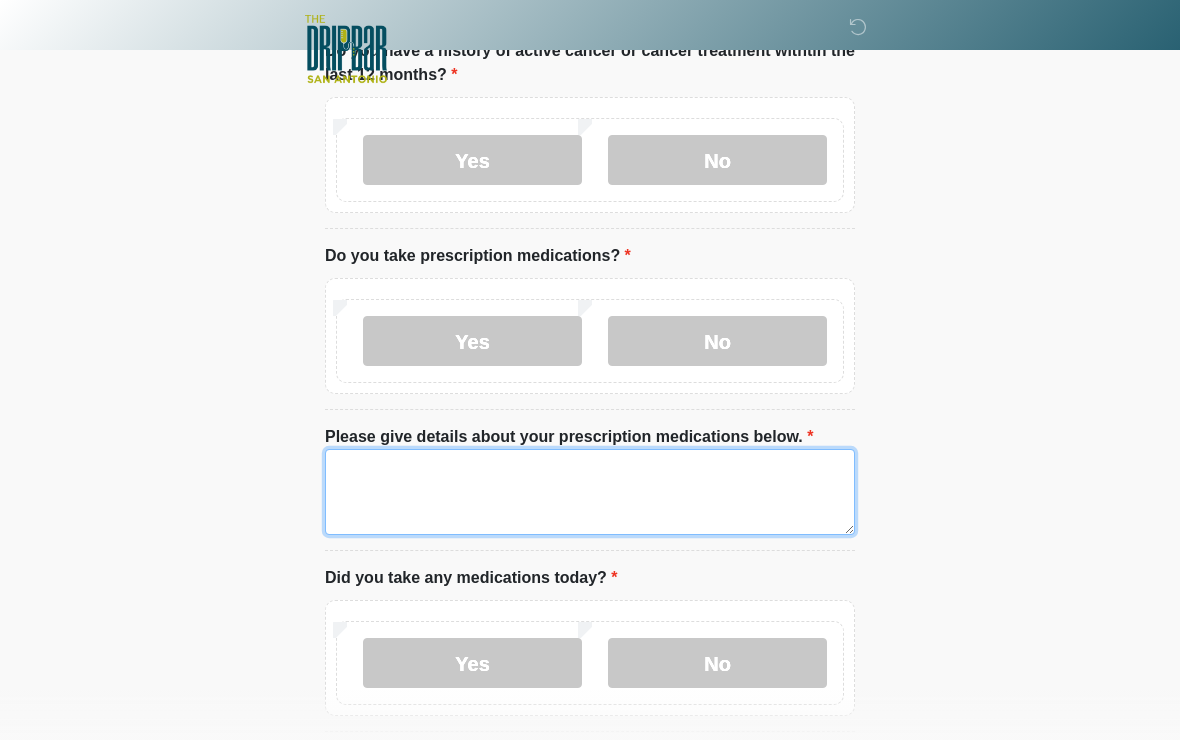 click on "Please give details about your prescription medications below." at bounding box center (590, 492) 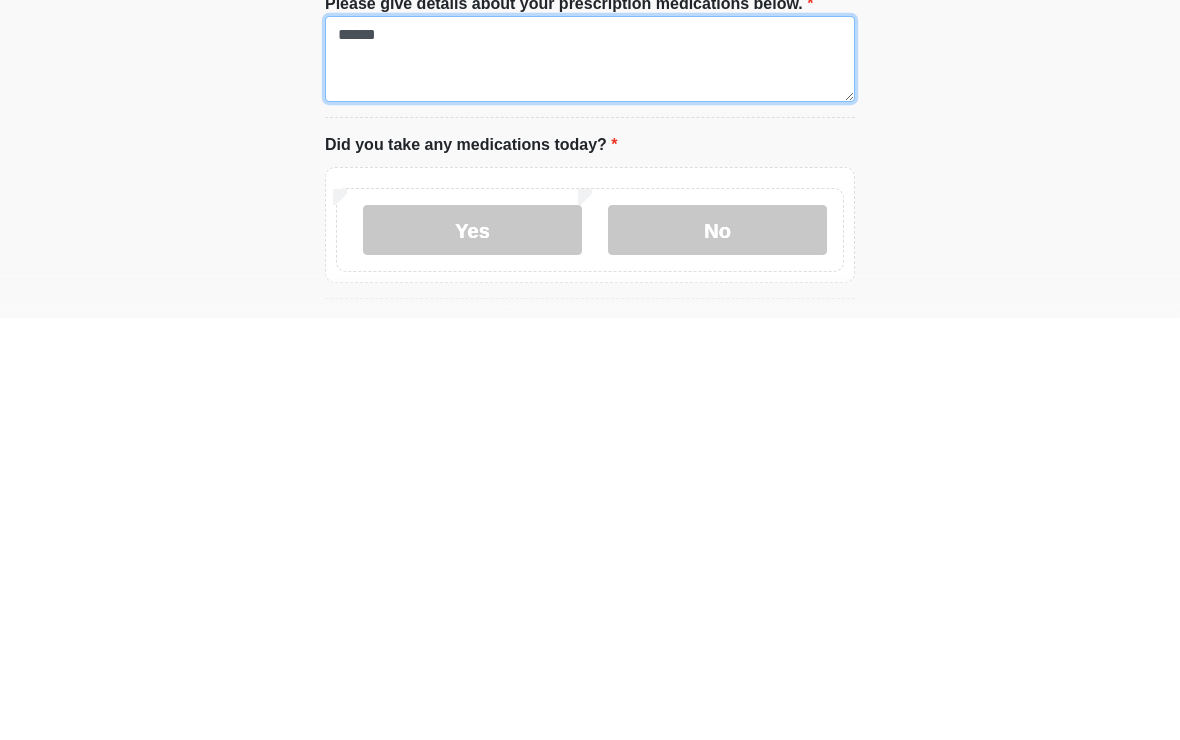scroll, scrollTop: 648, scrollLeft: 0, axis: vertical 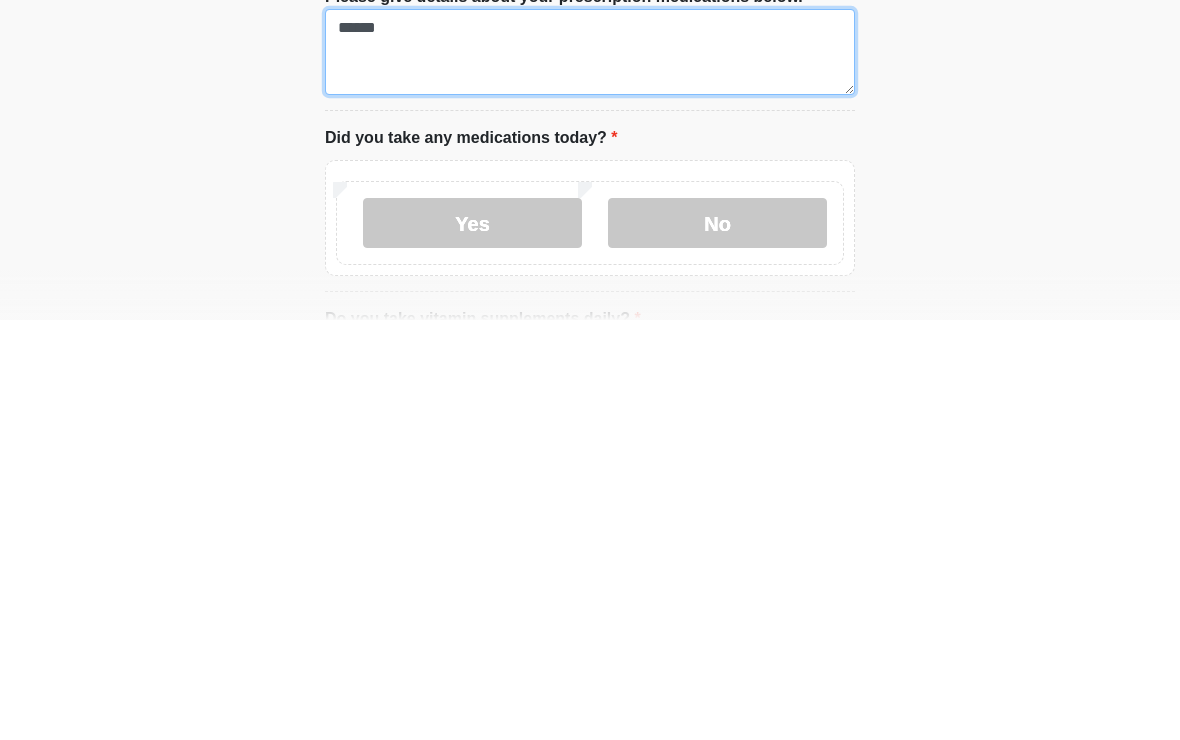 type on "*****" 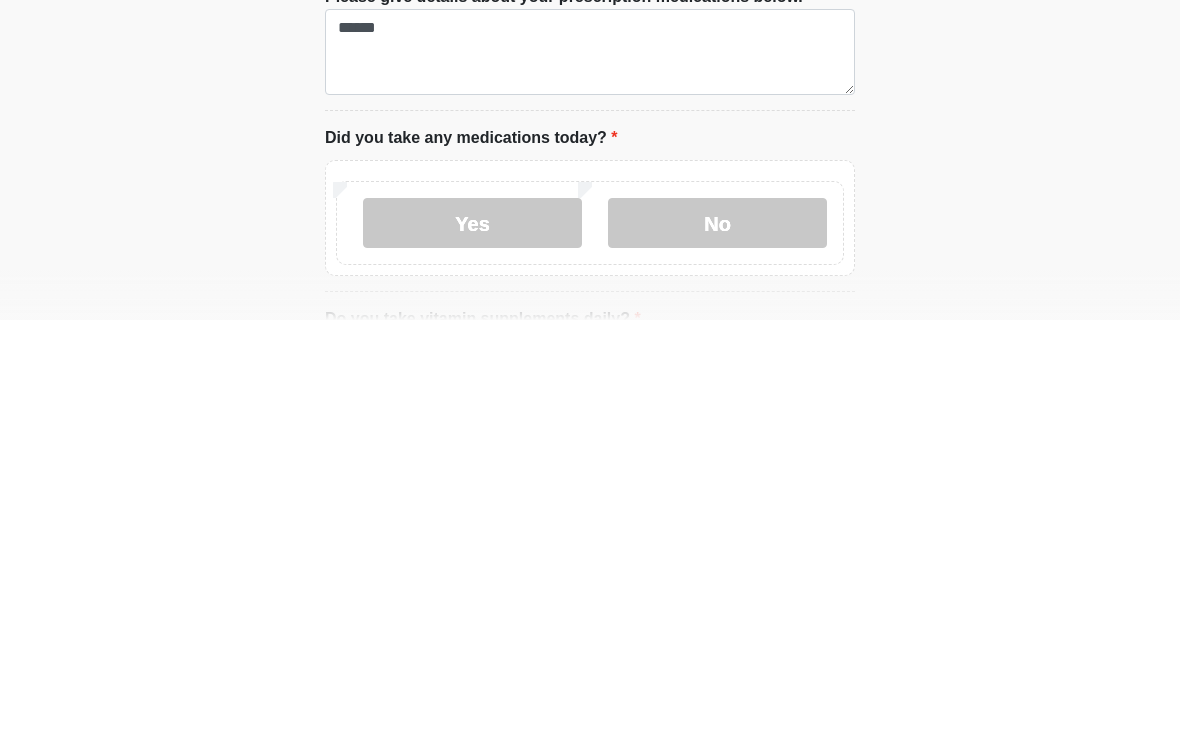 click on "No" at bounding box center (717, 643) 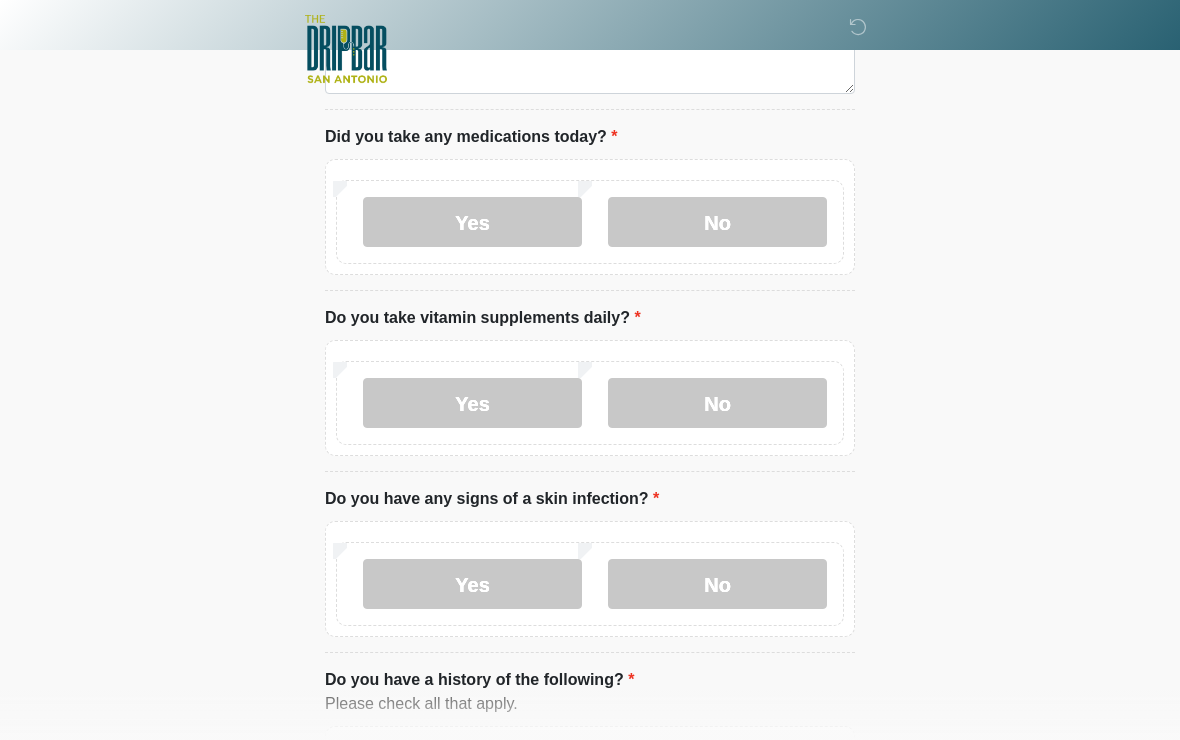 click on "No" at bounding box center (717, 403) 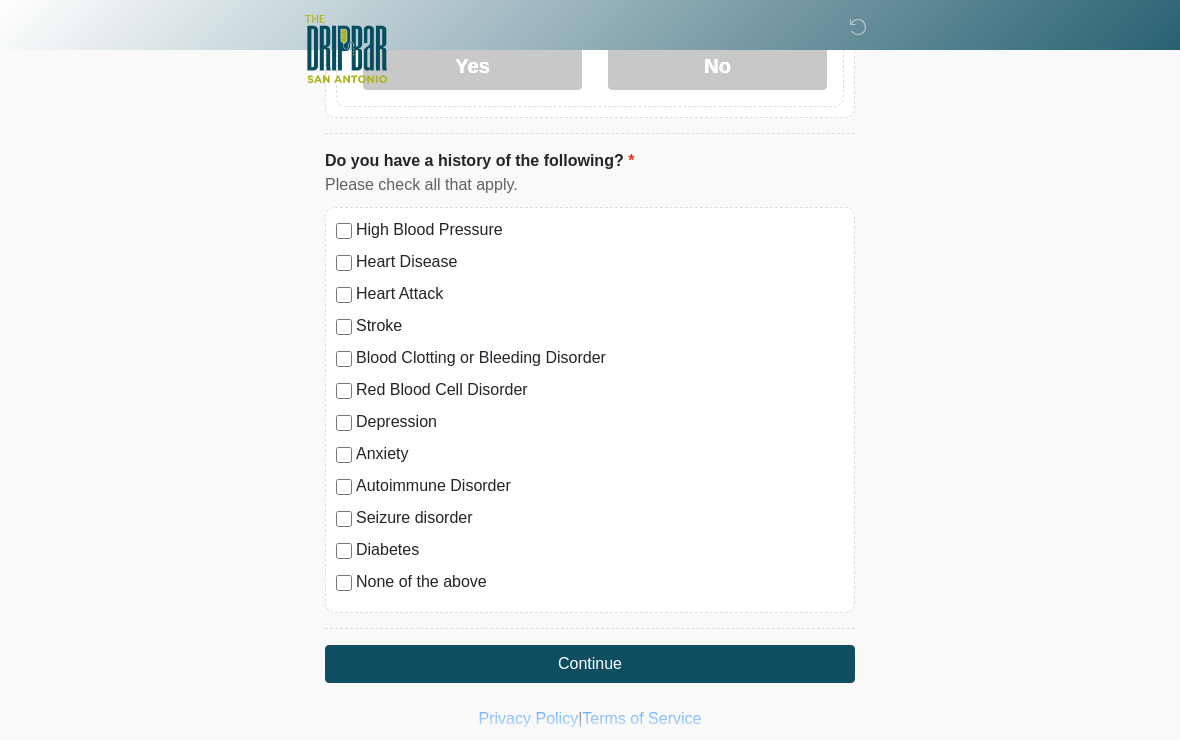 scroll, scrollTop: 1600, scrollLeft: 0, axis: vertical 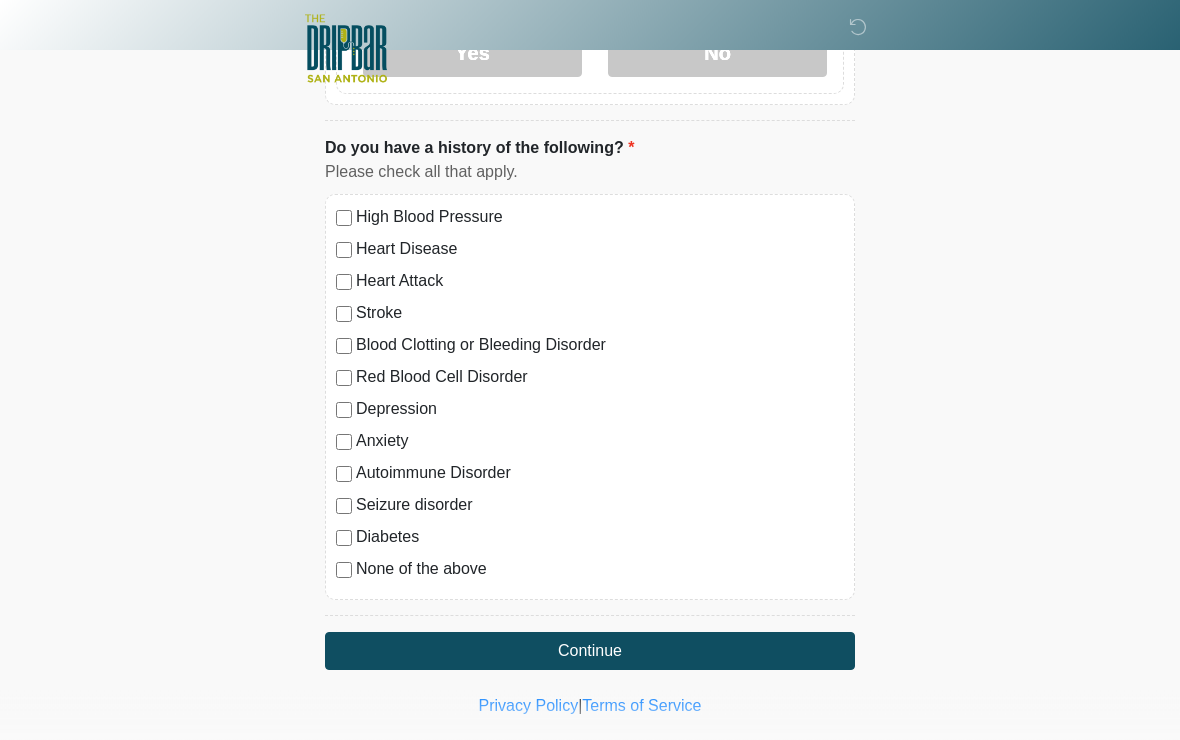 click on "None of the above" at bounding box center [600, 570] 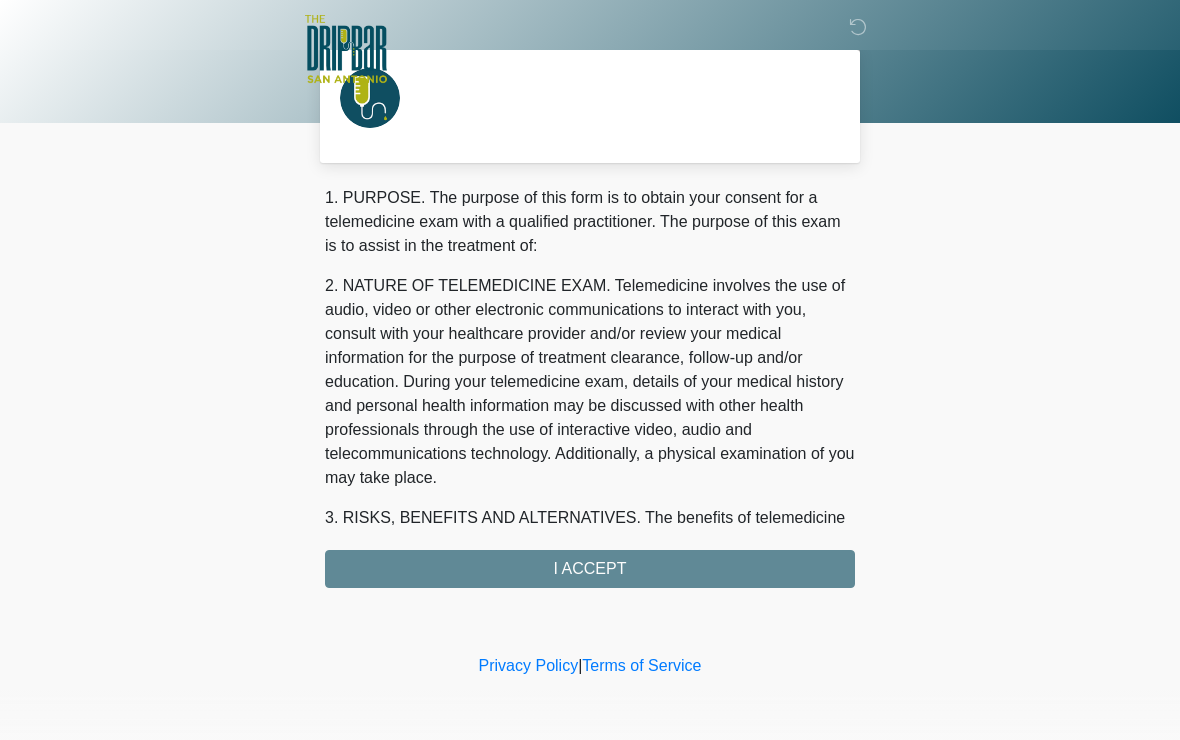 scroll, scrollTop: 0, scrollLeft: 0, axis: both 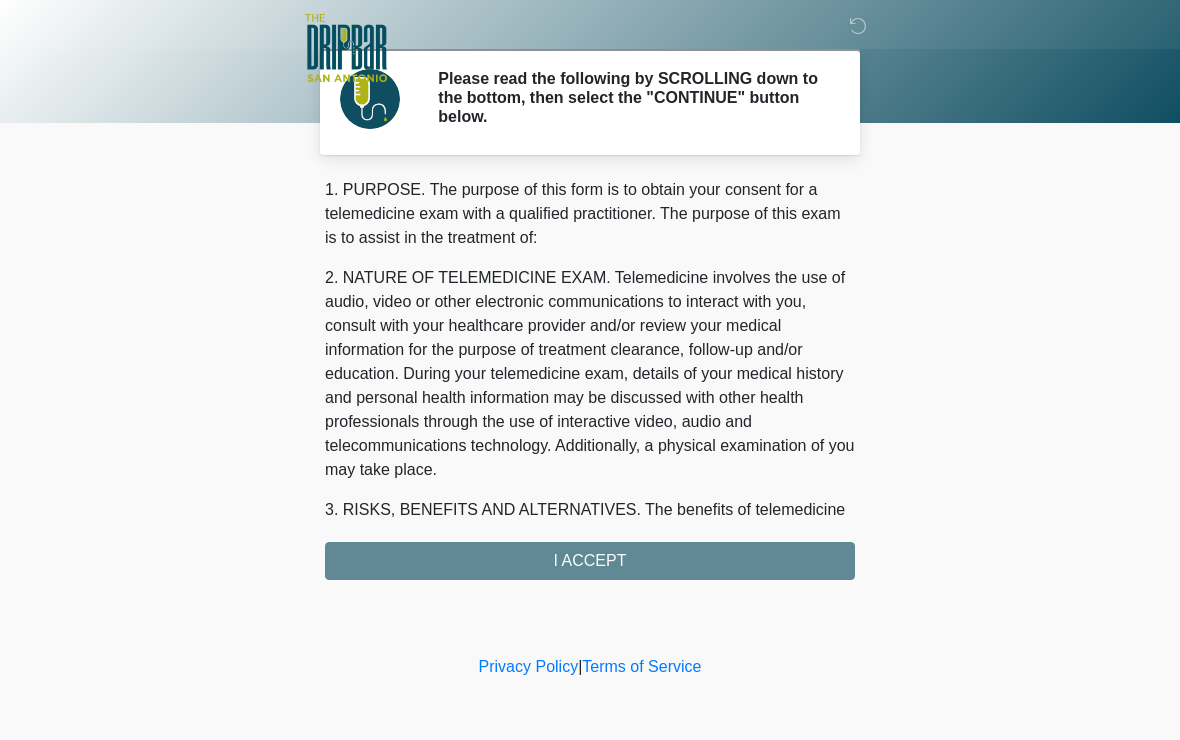 click on "1. PURPOSE. The purpose of this form is to obtain your consent for a telemedicine exam with a qualified practitioner. The purpose of this exam is to assist in the treatment of:  2. NATURE OF TELEMEDICINE EXAM. Telemedicine involves the use of audio, video or other electronic communications to interact with you, consult with your healthcare provider and/or review your medical information for the purpose of treatment clearance, follow-up and/or education. During your telemedicine exam, details of your medical history and personal health information may be discussed with other health professionals through the use of interactive video, audio and telecommunications technology. Additionally, a physical examination of you may take place. 4. HEALTHCARE INSTITUTION. The DRIPBaR - San Antonio Fossil Creek has medical and non-medical technical personnel who may participate in the telemedicine exam to aid in the audio/video link with the qualified practitioner.
I ACCEPT" at bounding box center (590, 380) 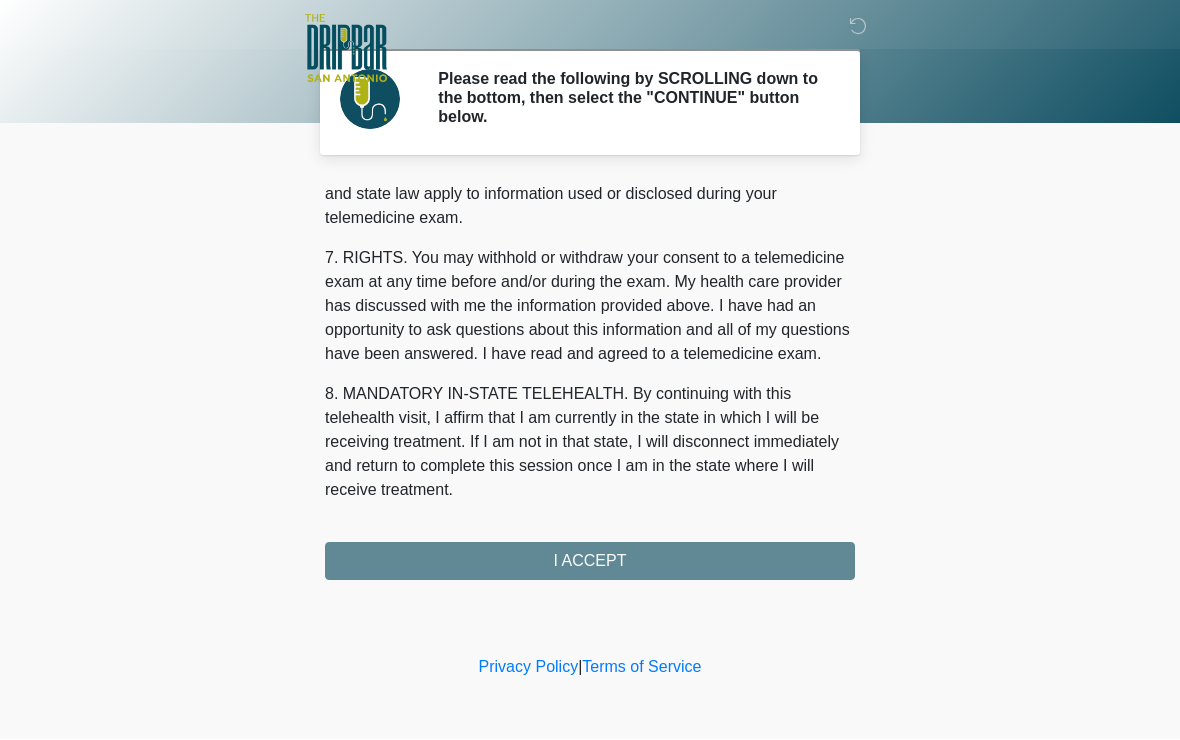 click on "I ACCEPT" at bounding box center (590, 562) 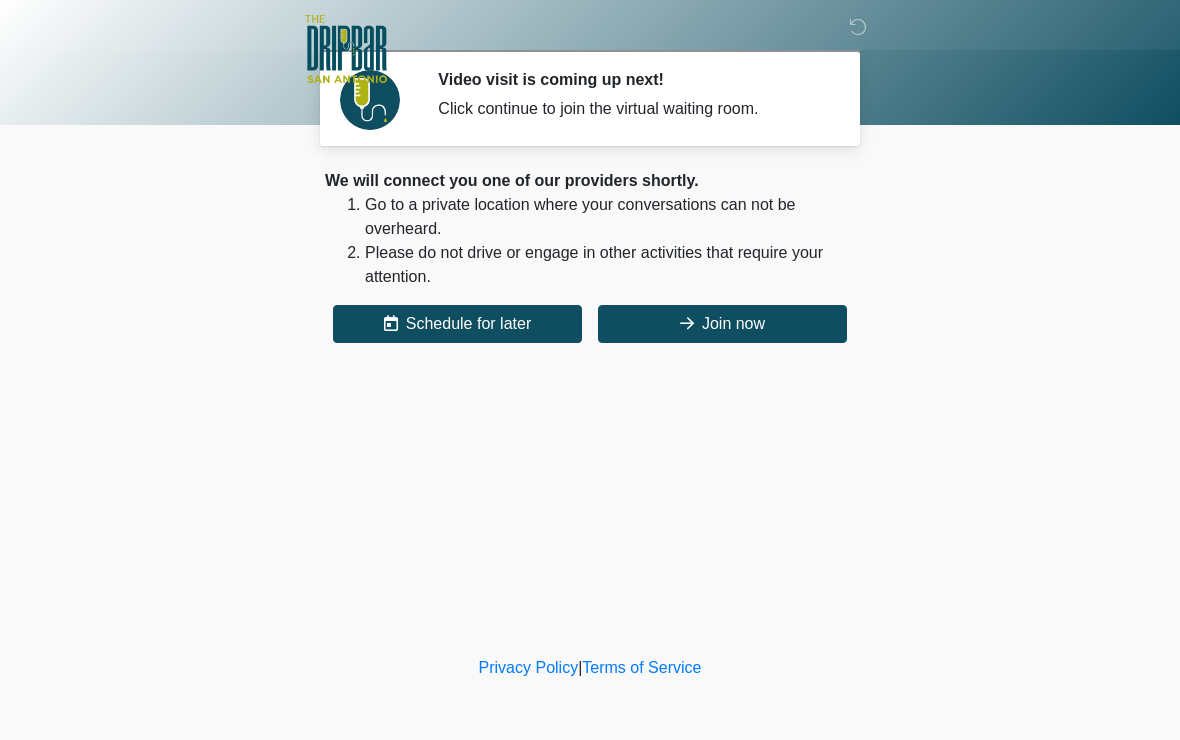 click on "Join now" at bounding box center [722, 324] 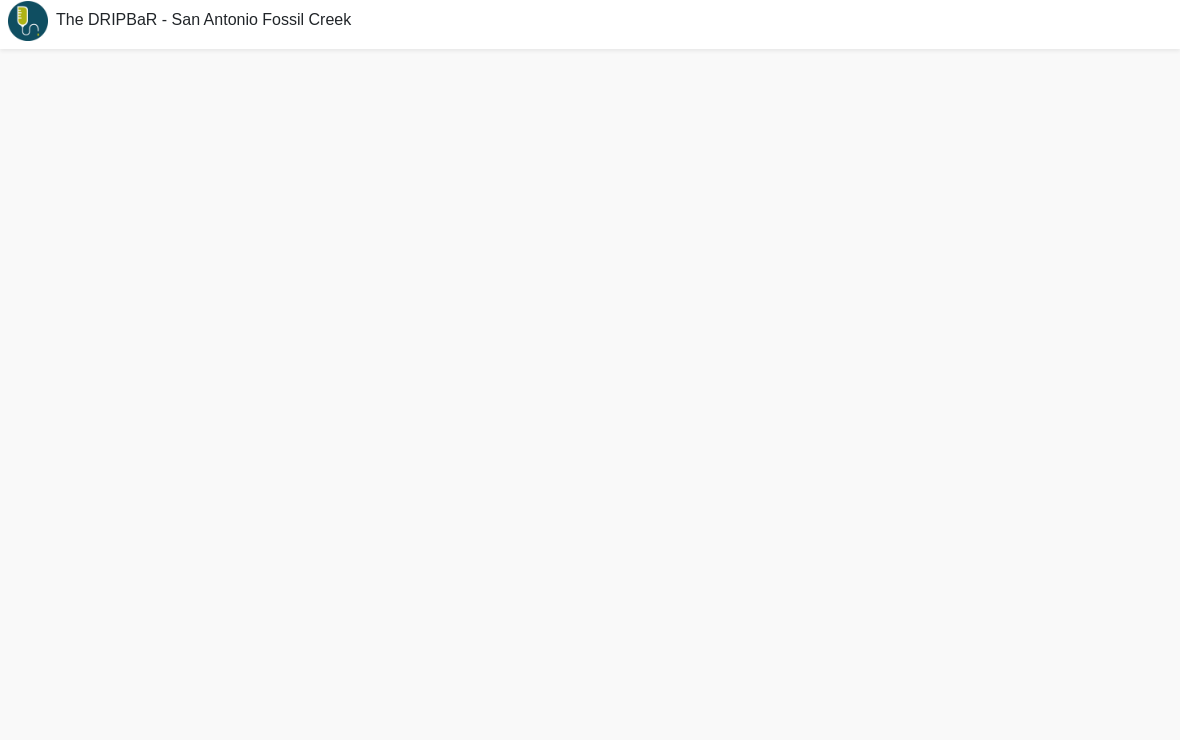scroll, scrollTop: 6, scrollLeft: 0, axis: vertical 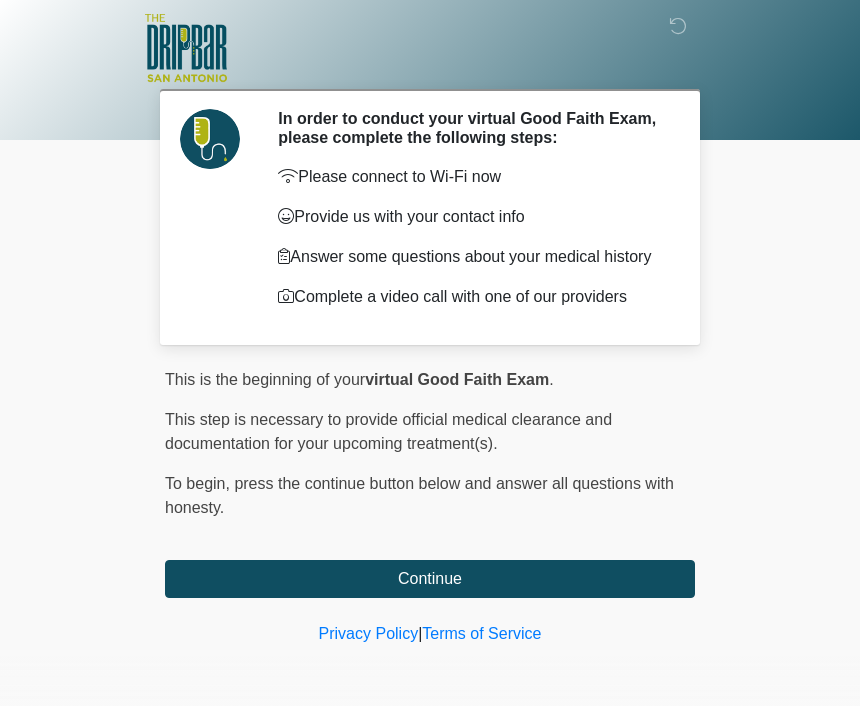 click on "Continue" at bounding box center (430, 580) 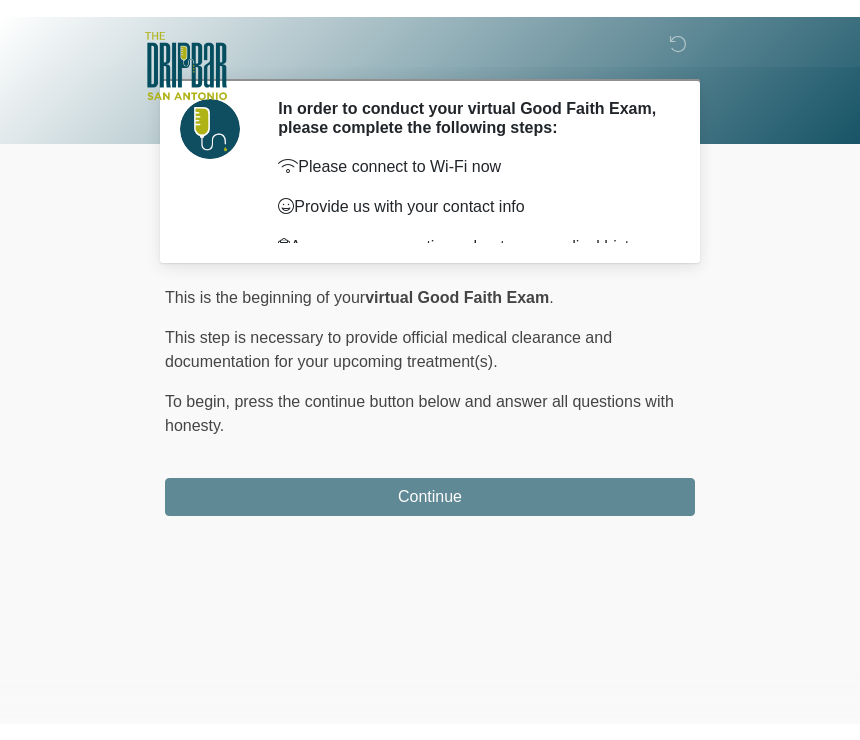 scroll, scrollTop: 0, scrollLeft: 0, axis: both 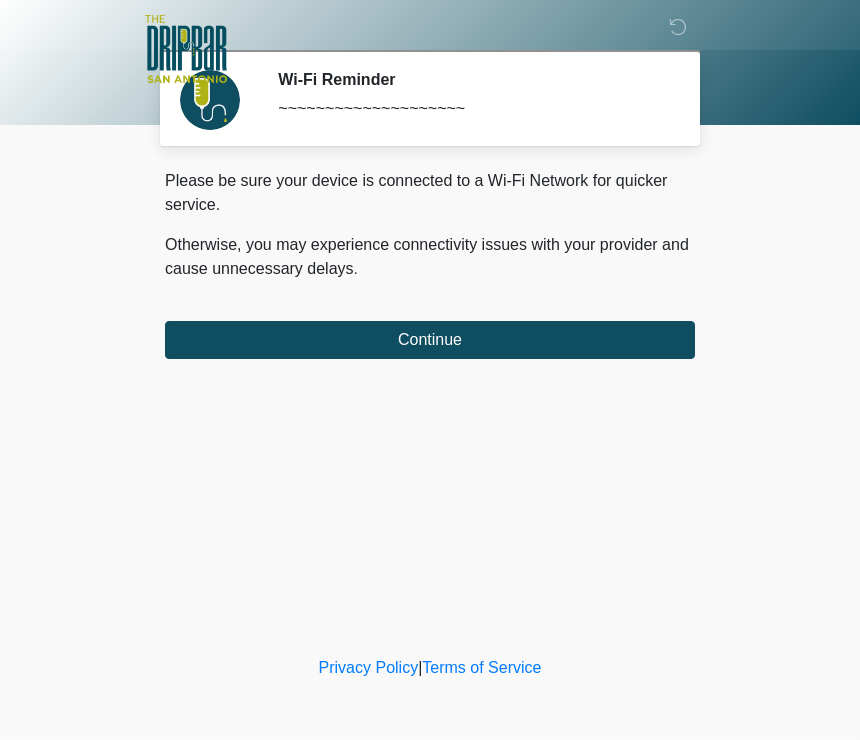 click on "Continue" at bounding box center [430, 340] 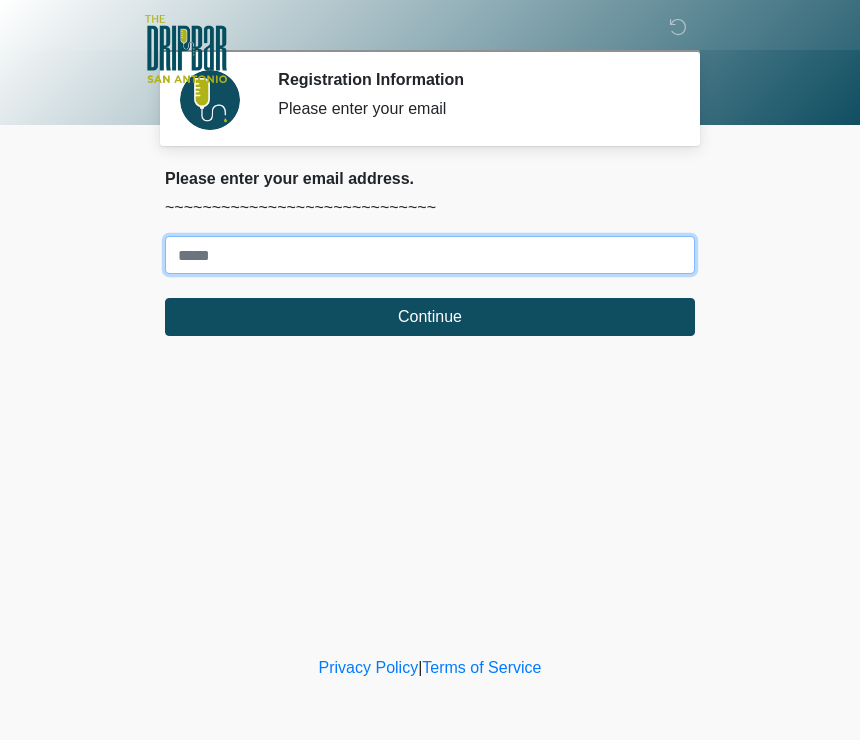 click on "Where should we email your treatment plan?" at bounding box center [430, 255] 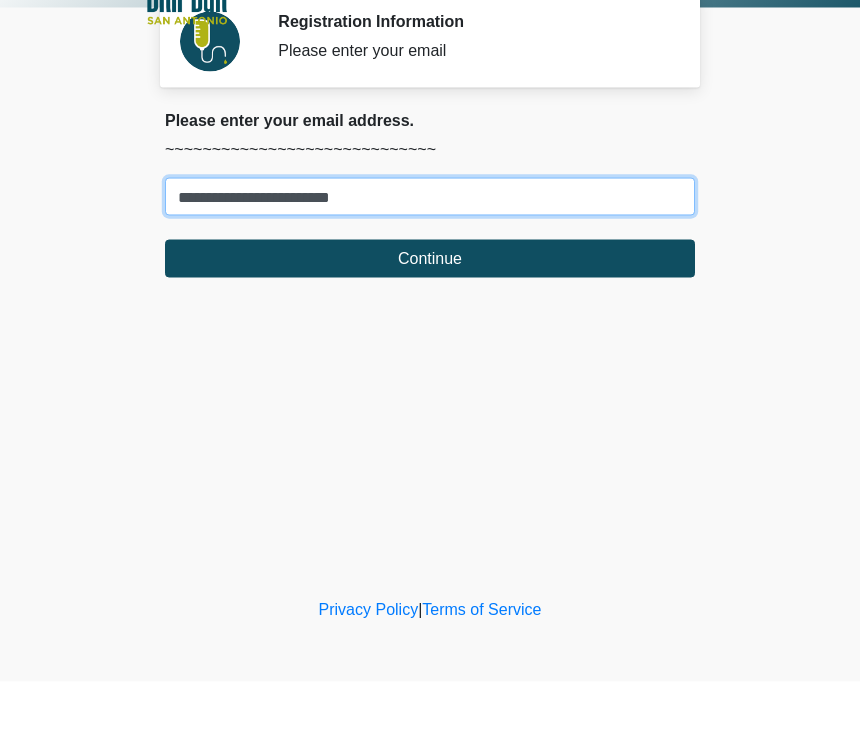 type on "**********" 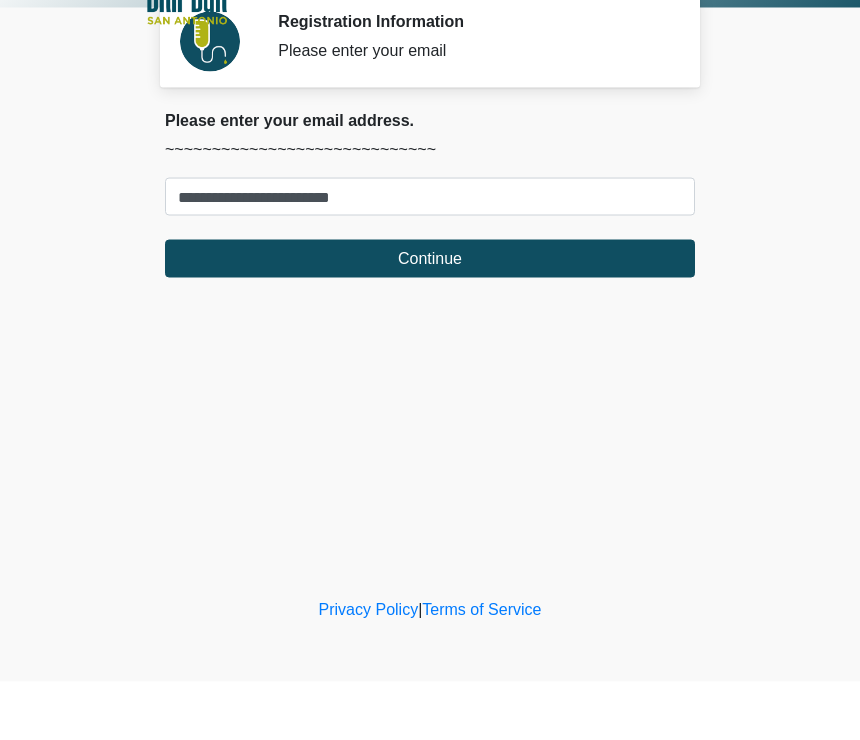 click on "Continue" at bounding box center [430, 317] 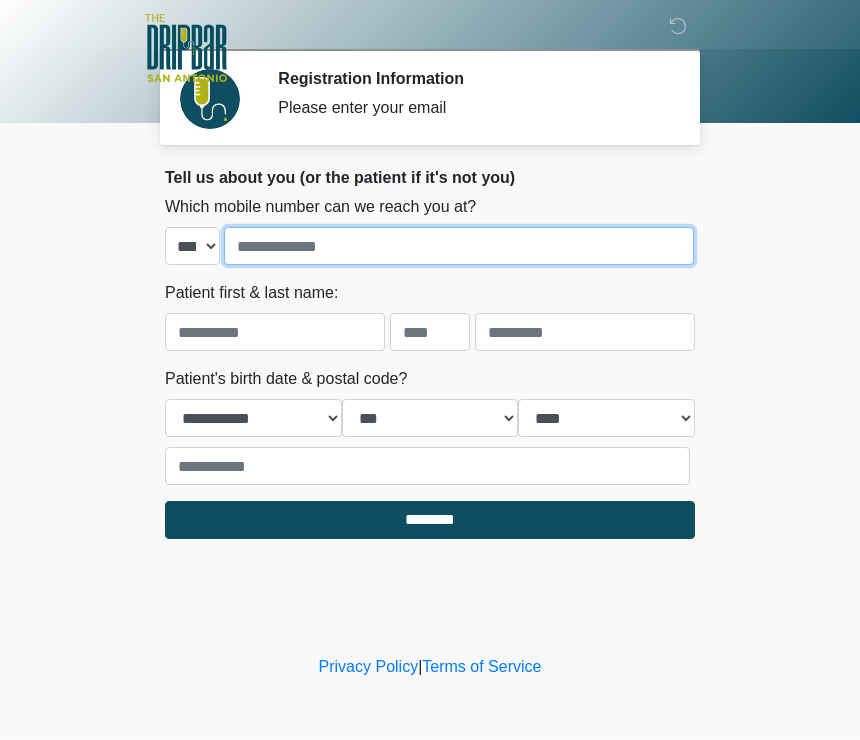 click at bounding box center [459, 247] 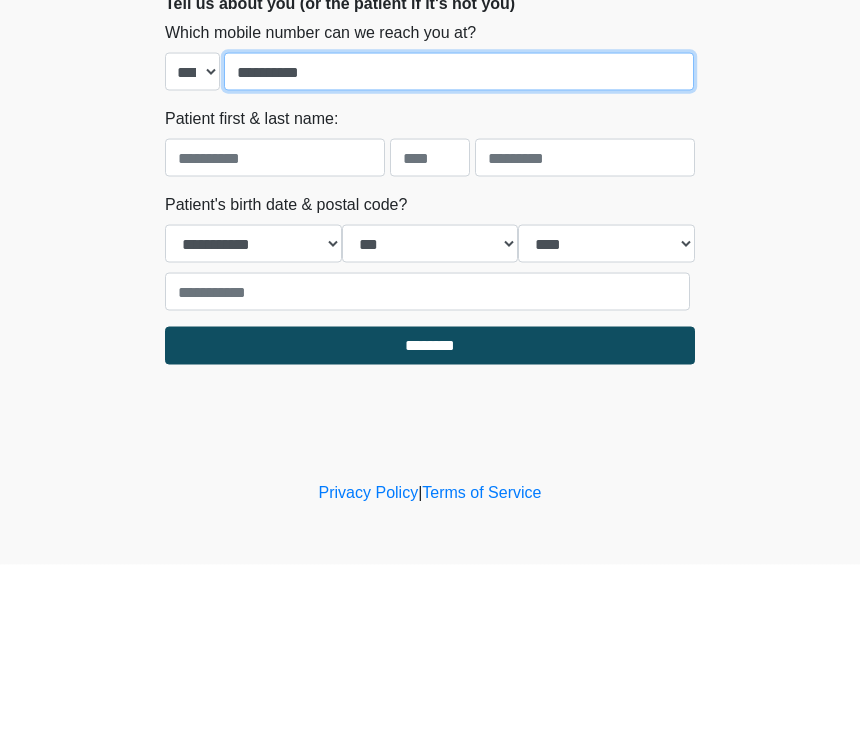type on "**********" 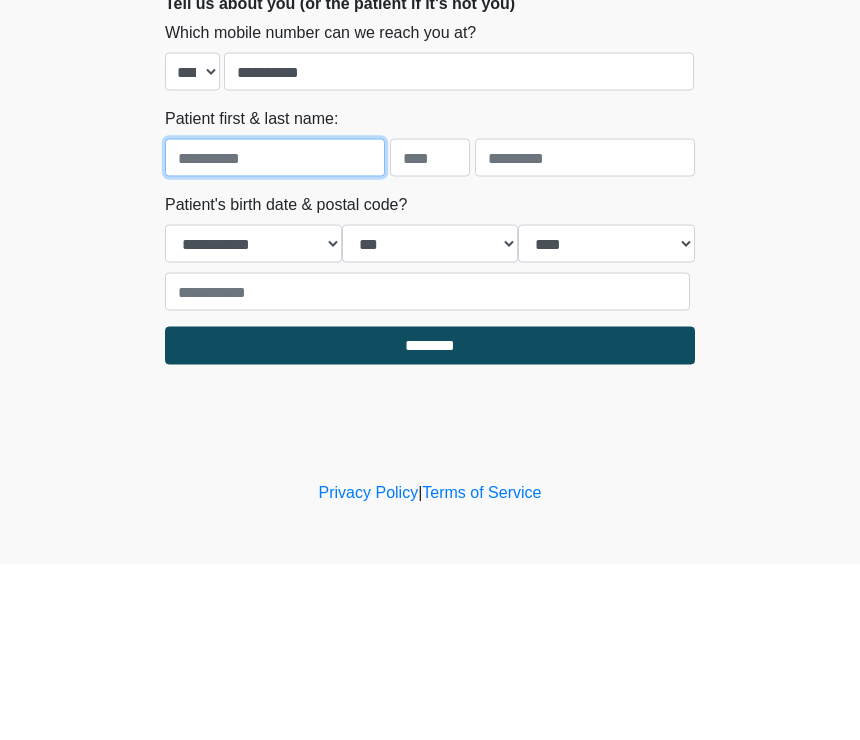 click at bounding box center [275, 333] 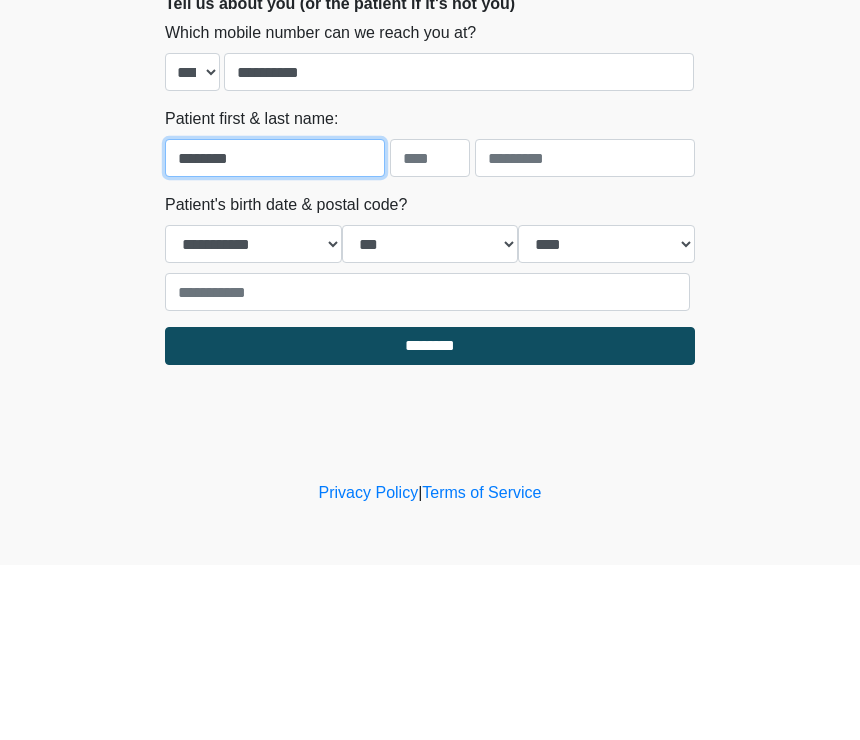type on "********" 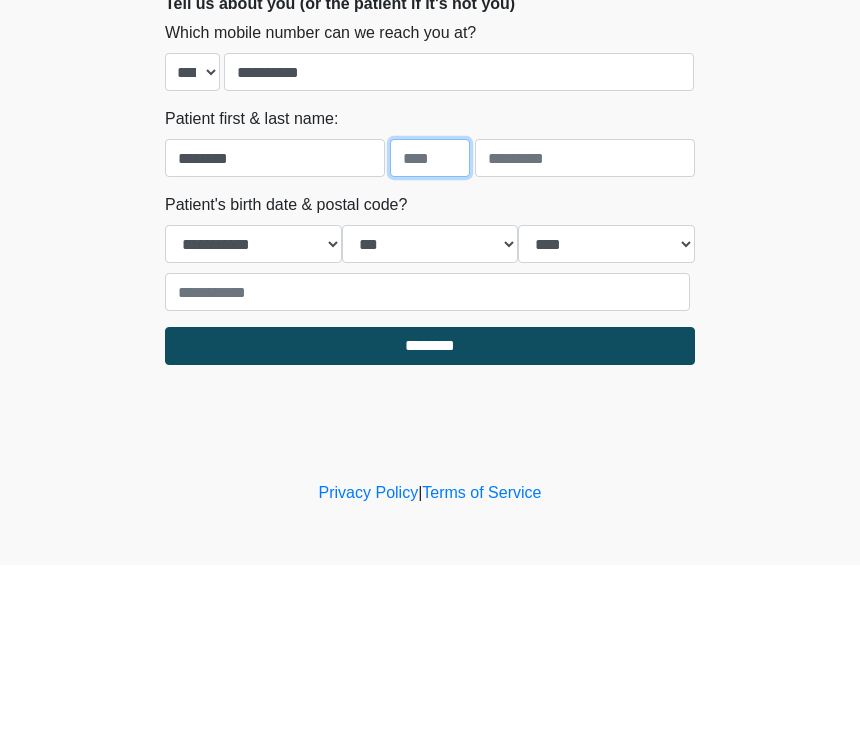 click at bounding box center [430, 333] 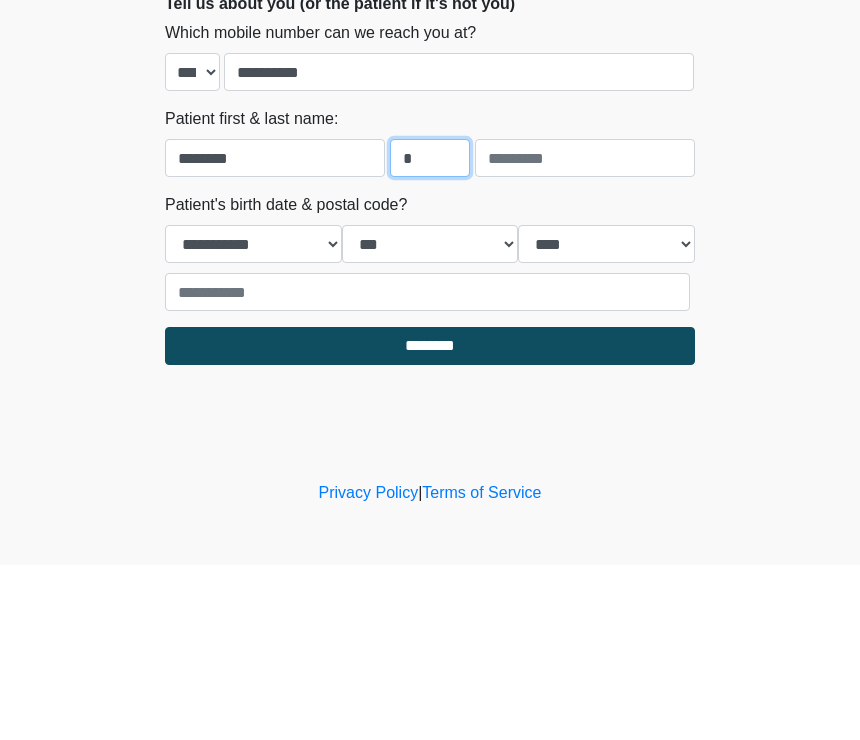 type on "*" 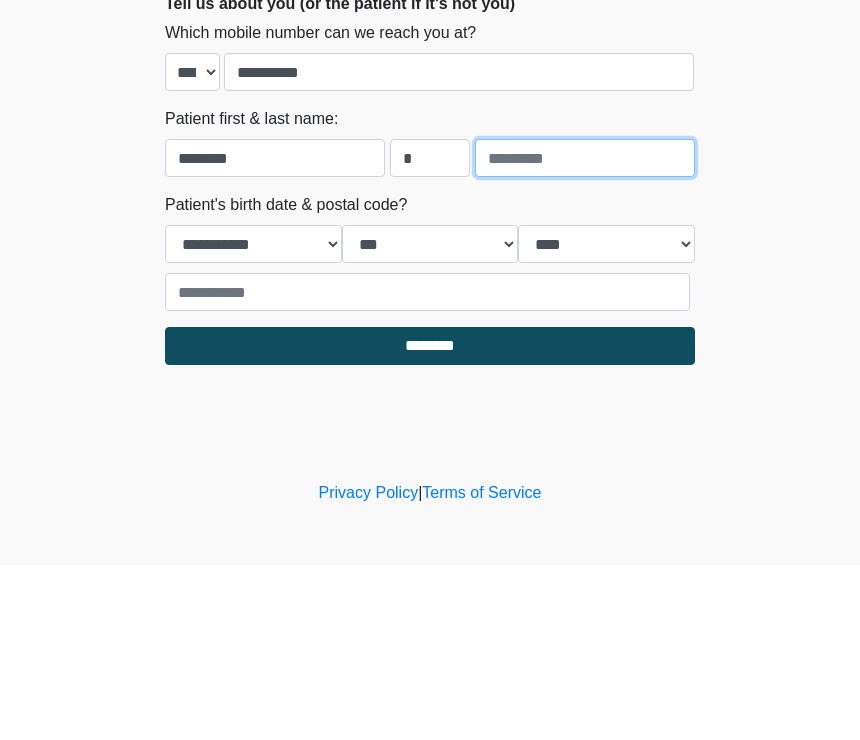 click at bounding box center [585, 333] 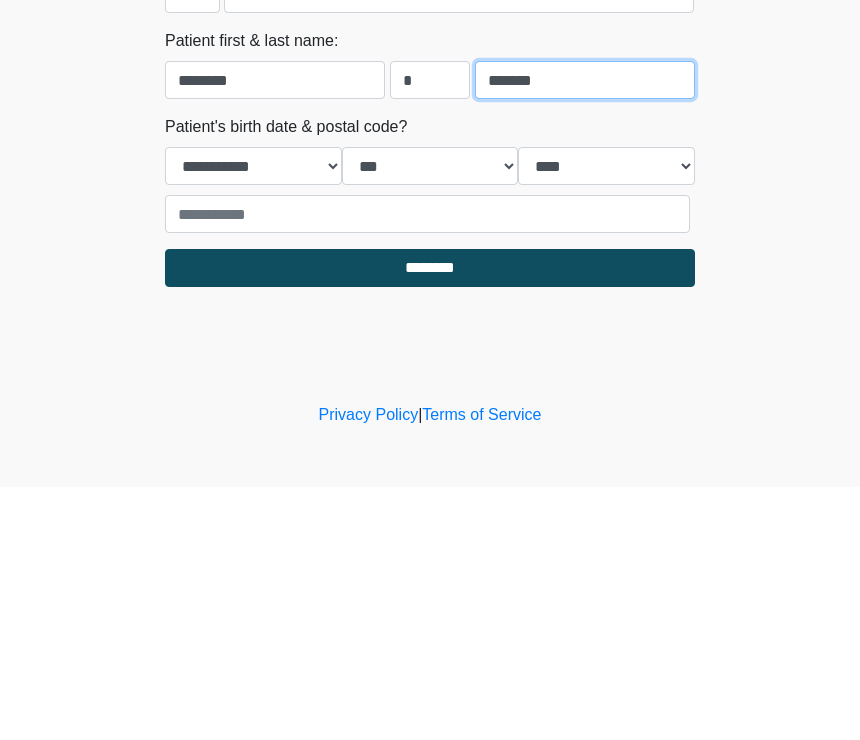 type on "*******" 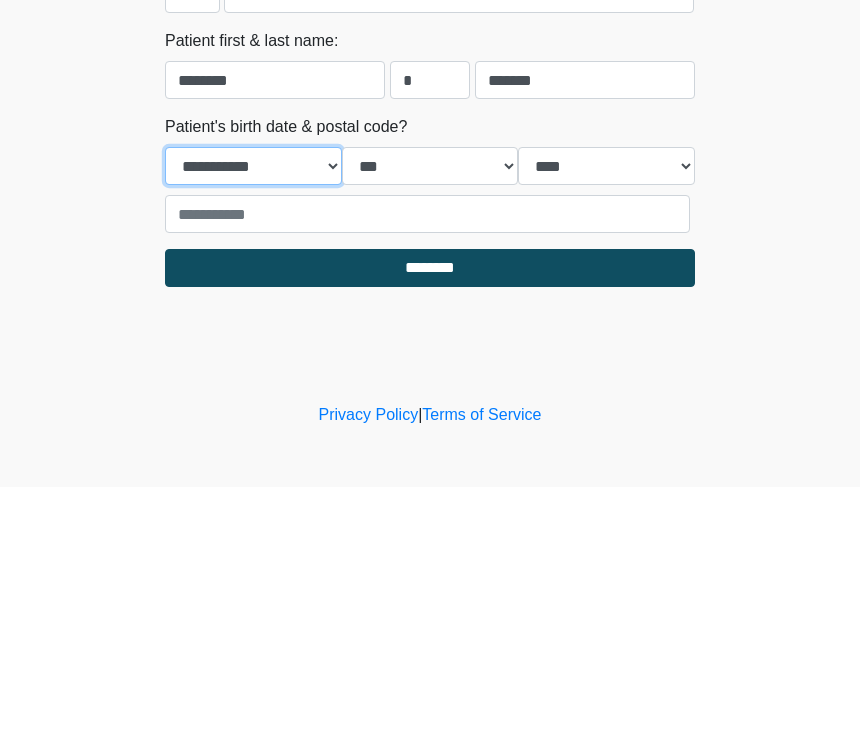 click on "**********" at bounding box center (253, 419) 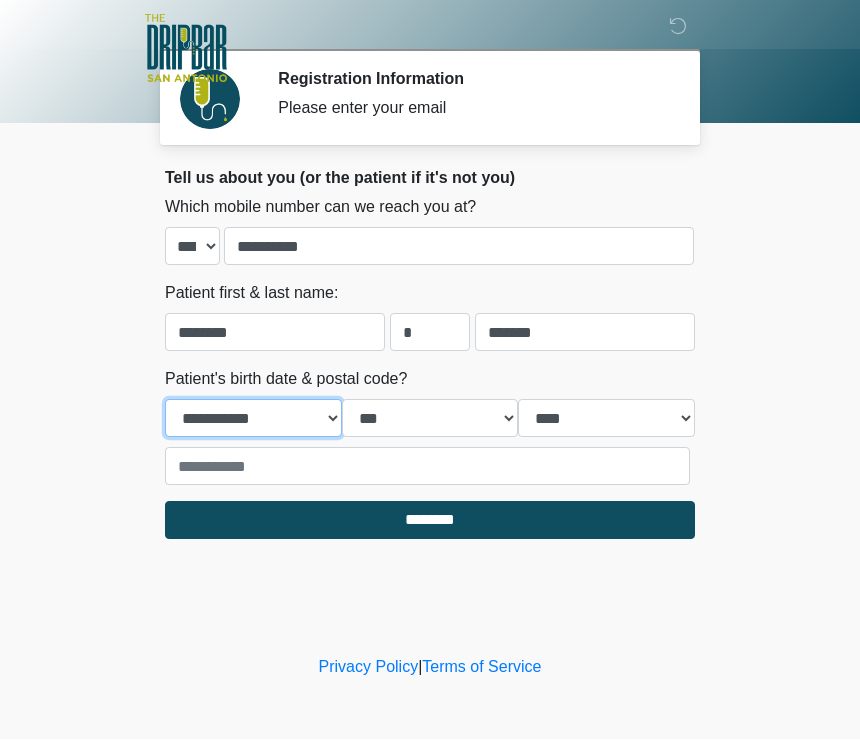 select on "*" 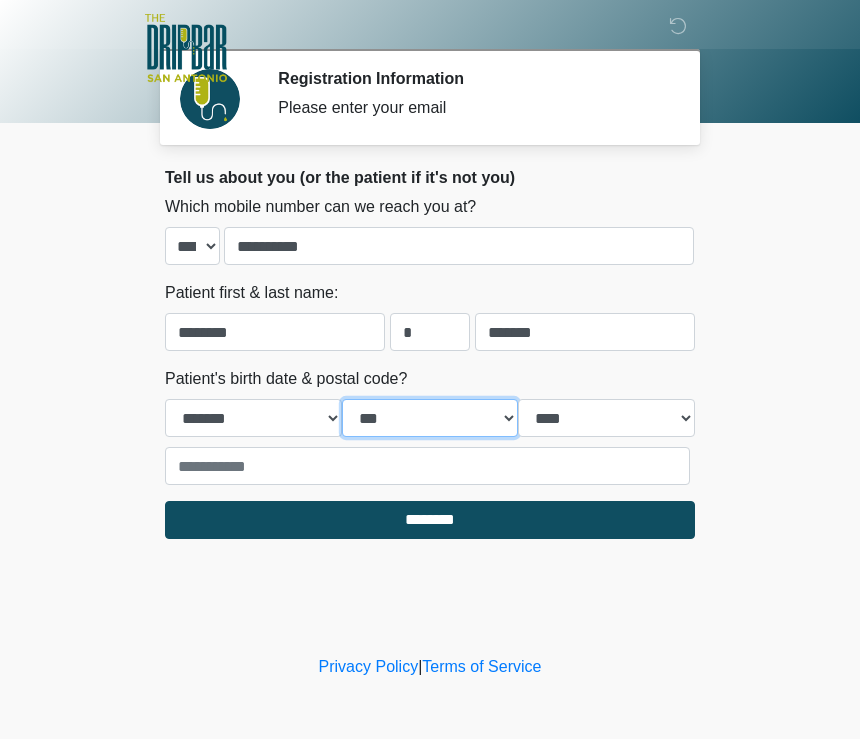 click on "***
*
*
*
*
*
*
*
*
*
**
**
**
**
**
**
**
**
**
**
**
**
**
**
**
**
**
**
**
**
**
**" at bounding box center [430, 419] 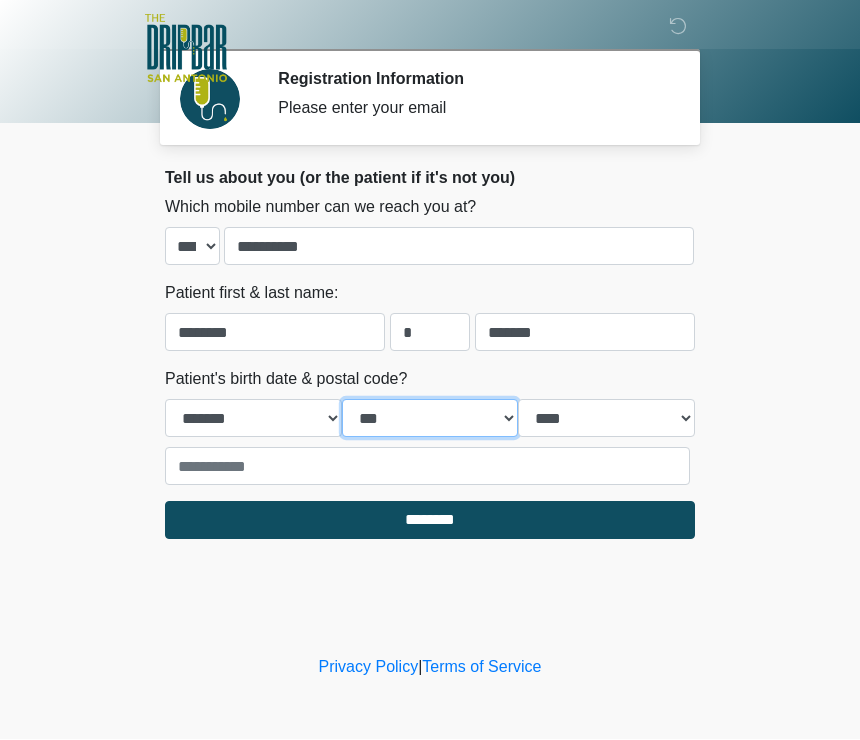 select on "**" 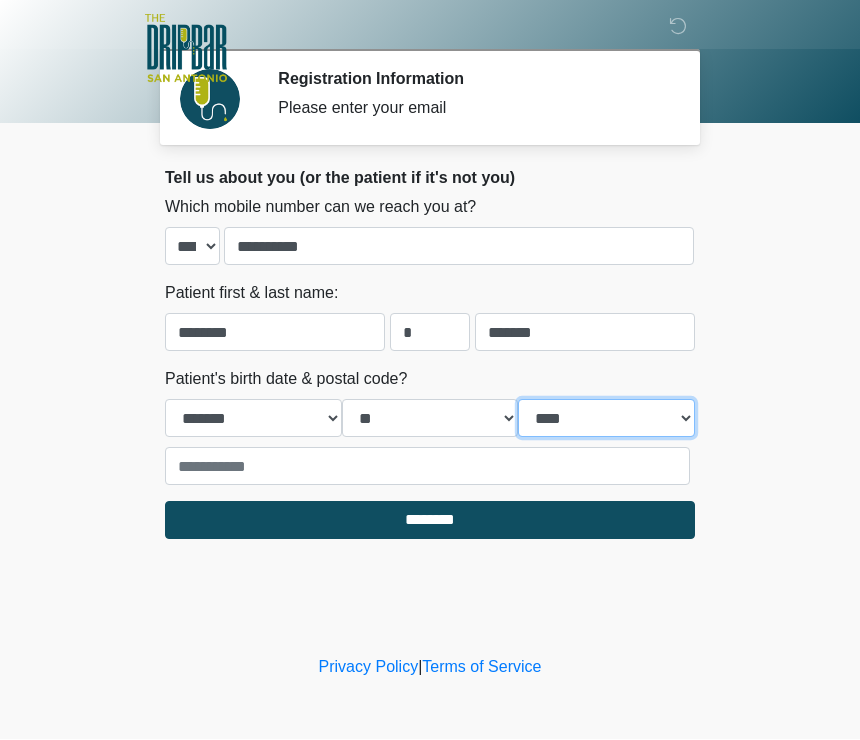 click on "****
****
****
****
****
****
****
****
****
****
****
****
****
****
****
****
****
****
****
****
****
****
****
****
****
****
****
****
****
****
****
****
****
****
****
****
****
****
****
****
****
****
****
****
****
****
****
****
****
****
****
****
****
****
****
****
****
****
****
****
****
****
****
****
****
****
****
****
****
****
****
****
****
****
****
****
****
****
****
****
****
****
****
****
****
****
****
****
****
****
****
****
****
****
****
****
****
****
****
****
****
****" at bounding box center (606, 419) 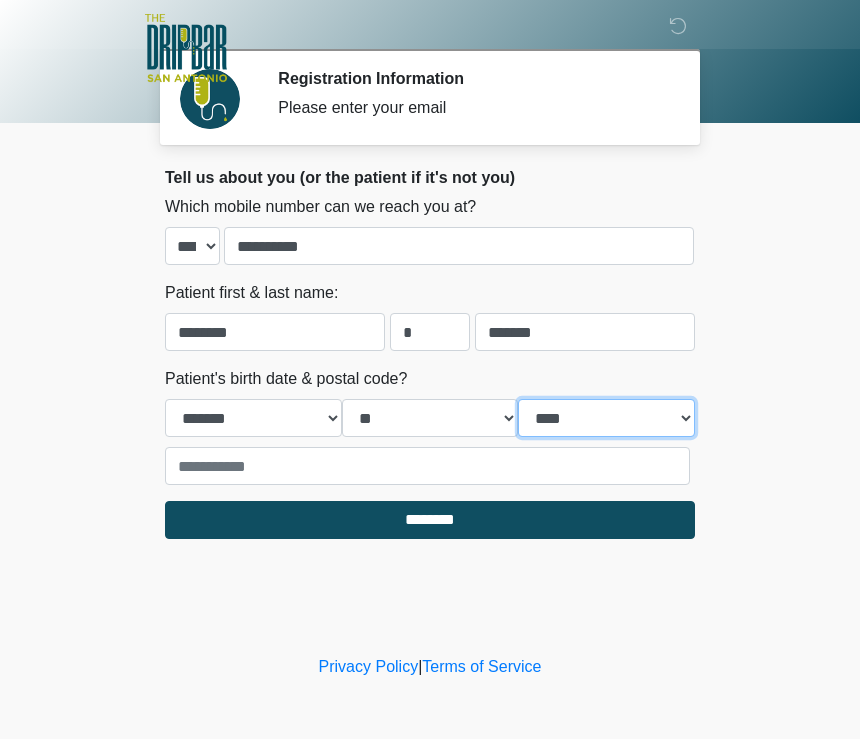 select on "****" 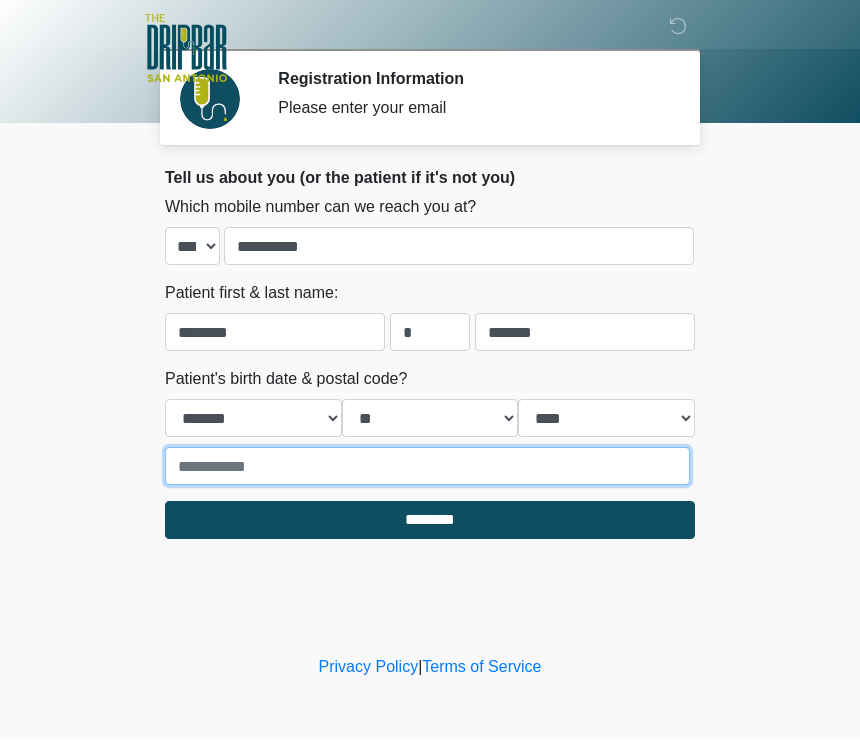 click at bounding box center [427, 467] 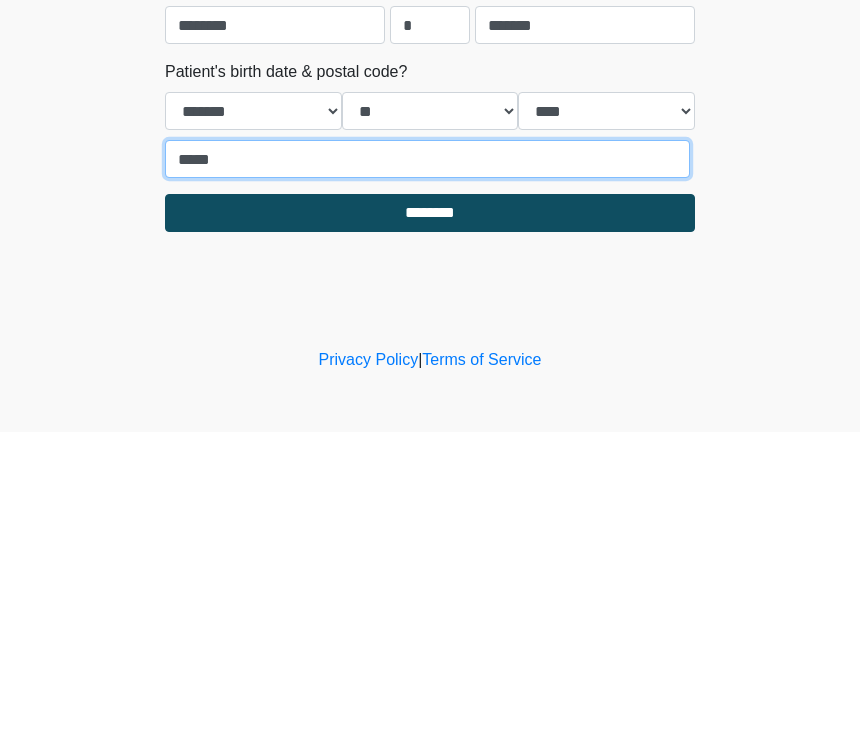 type on "*****" 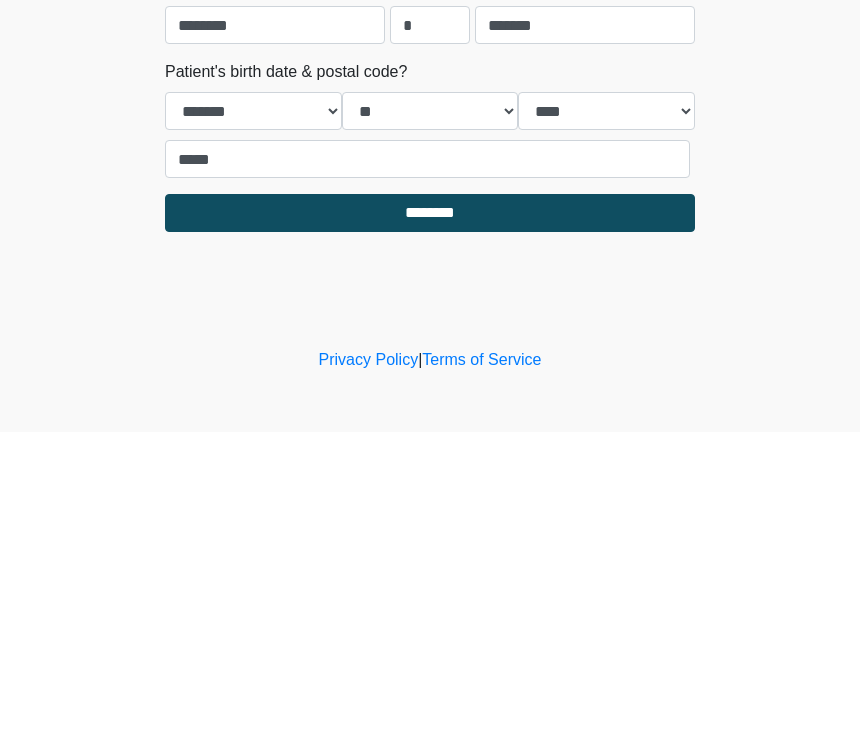 click on "********" at bounding box center [430, 521] 